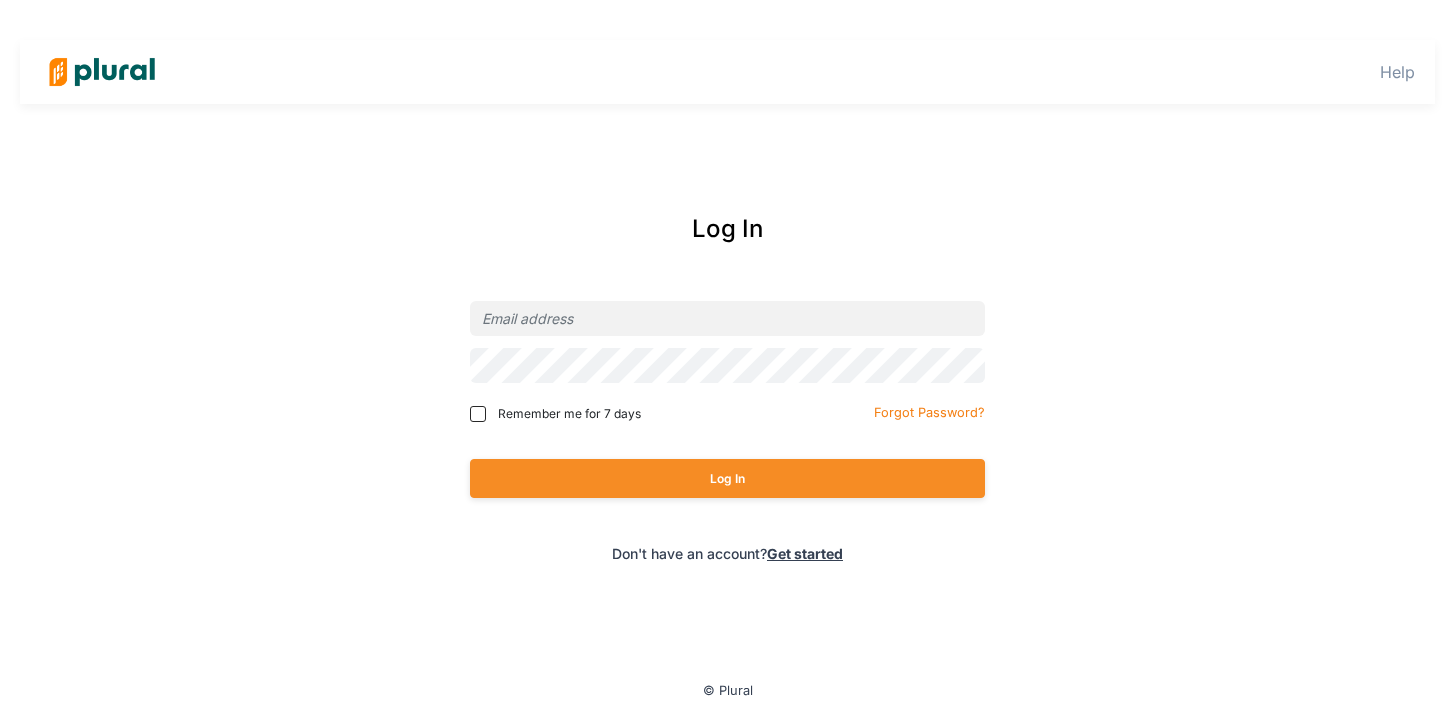 scroll, scrollTop: 0, scrollLeft: 0, axis: both 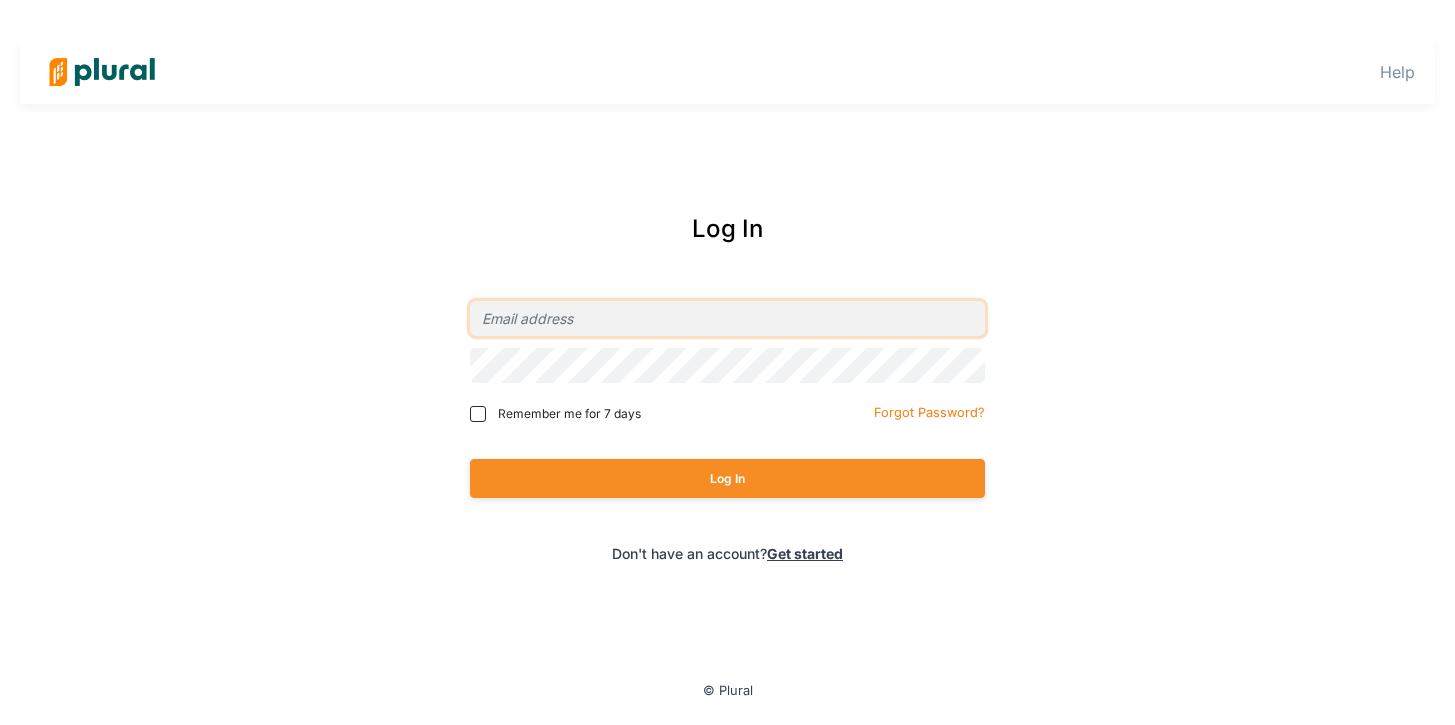 click at bounding box center [727, 318] 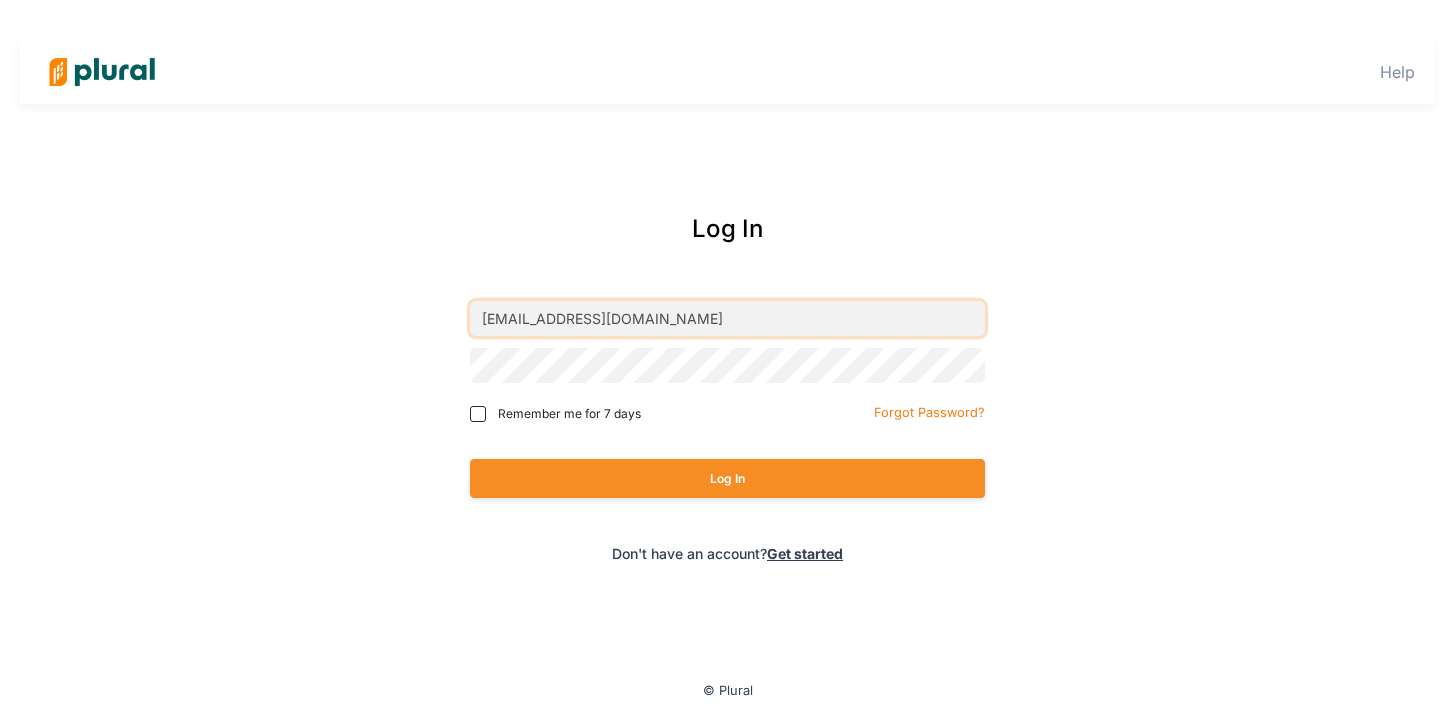type on "[EMAIL_ADDRESS][DOMAIN_NAME]" 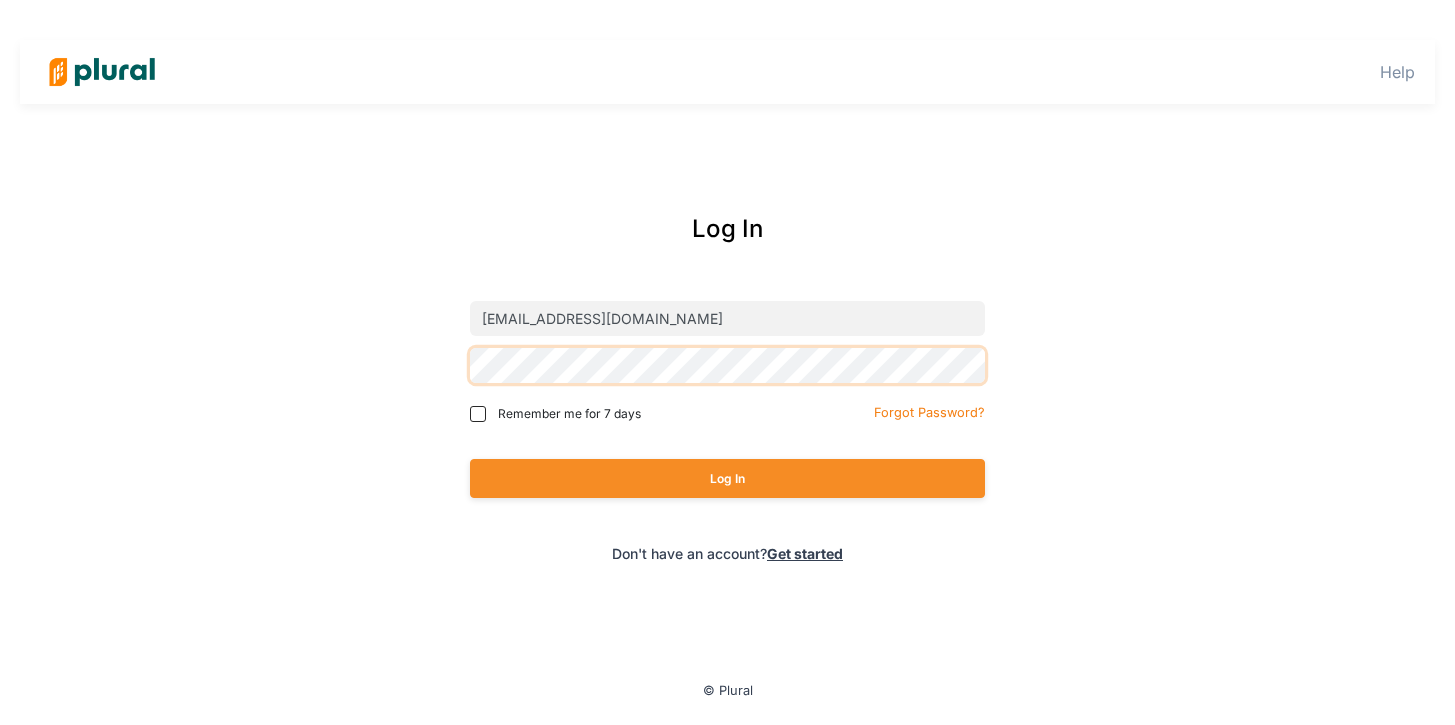 click on "Log In" at bounding box center (727, 478) 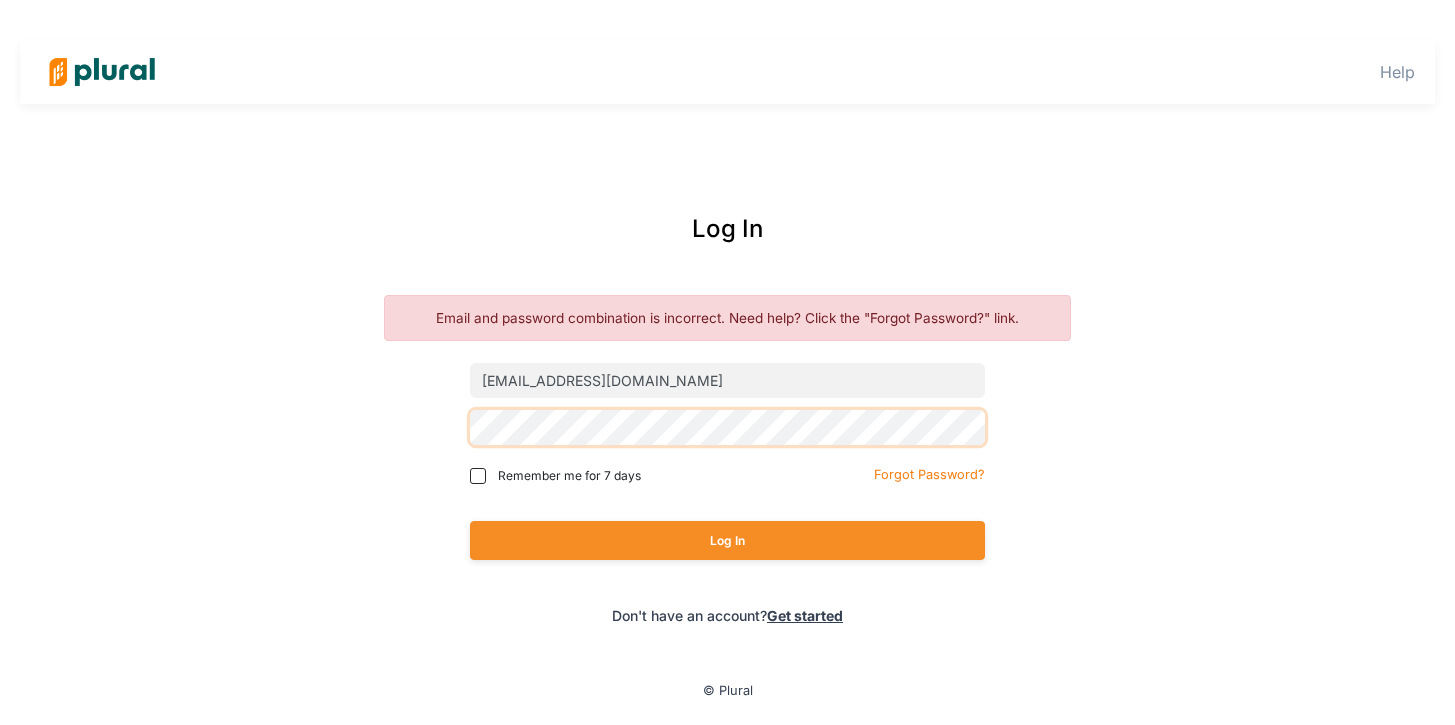 click on "Log In" at bounding box center (727, 540) 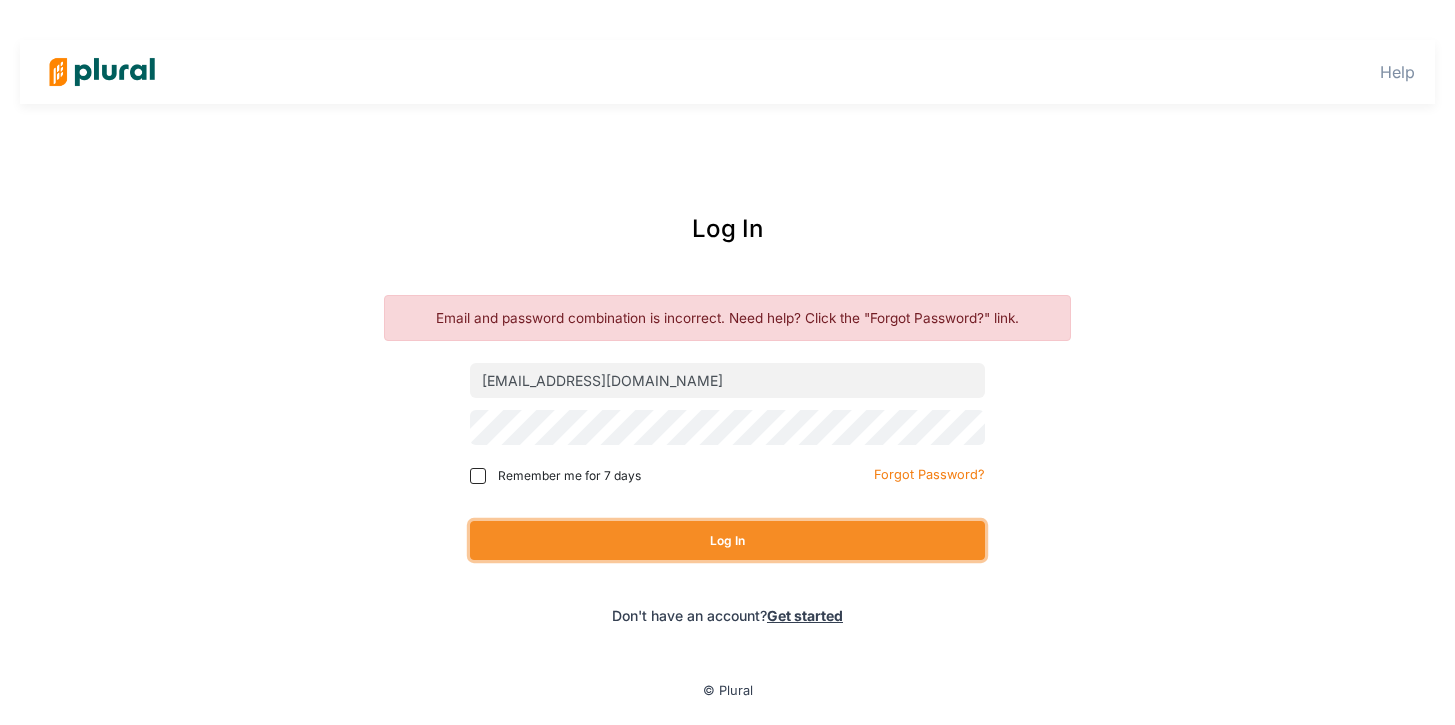 click on "Log In" at bounding box center [727, 540] 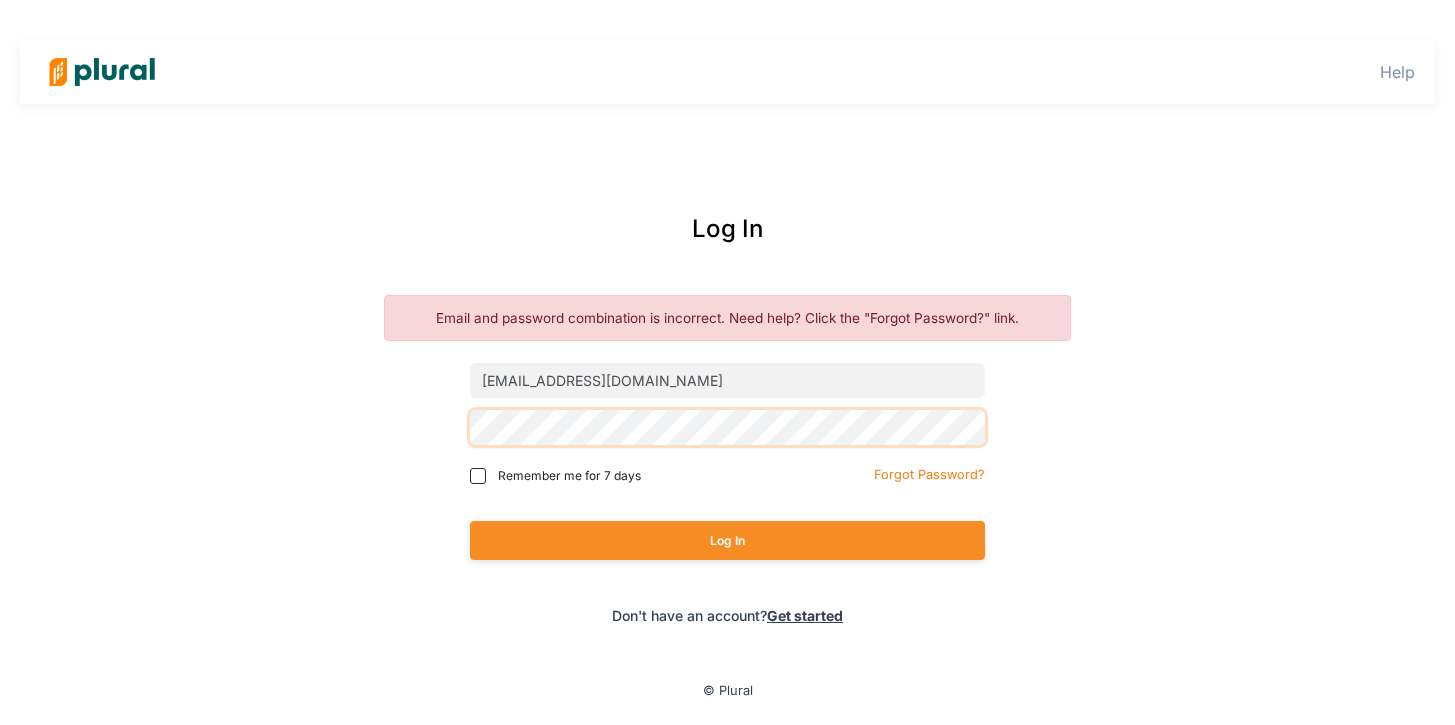 click on "Log In" at bounding box center (727, 540) 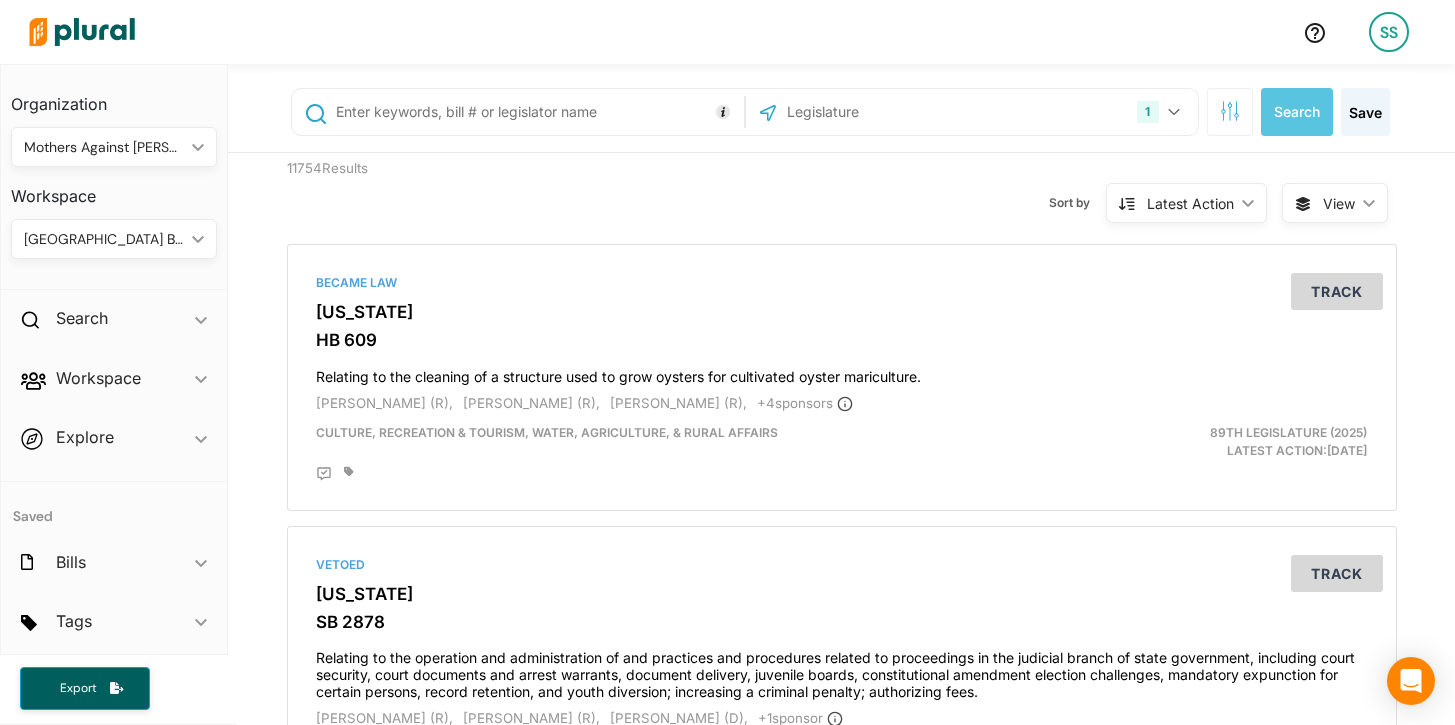 click at bounding box center (536, 112) 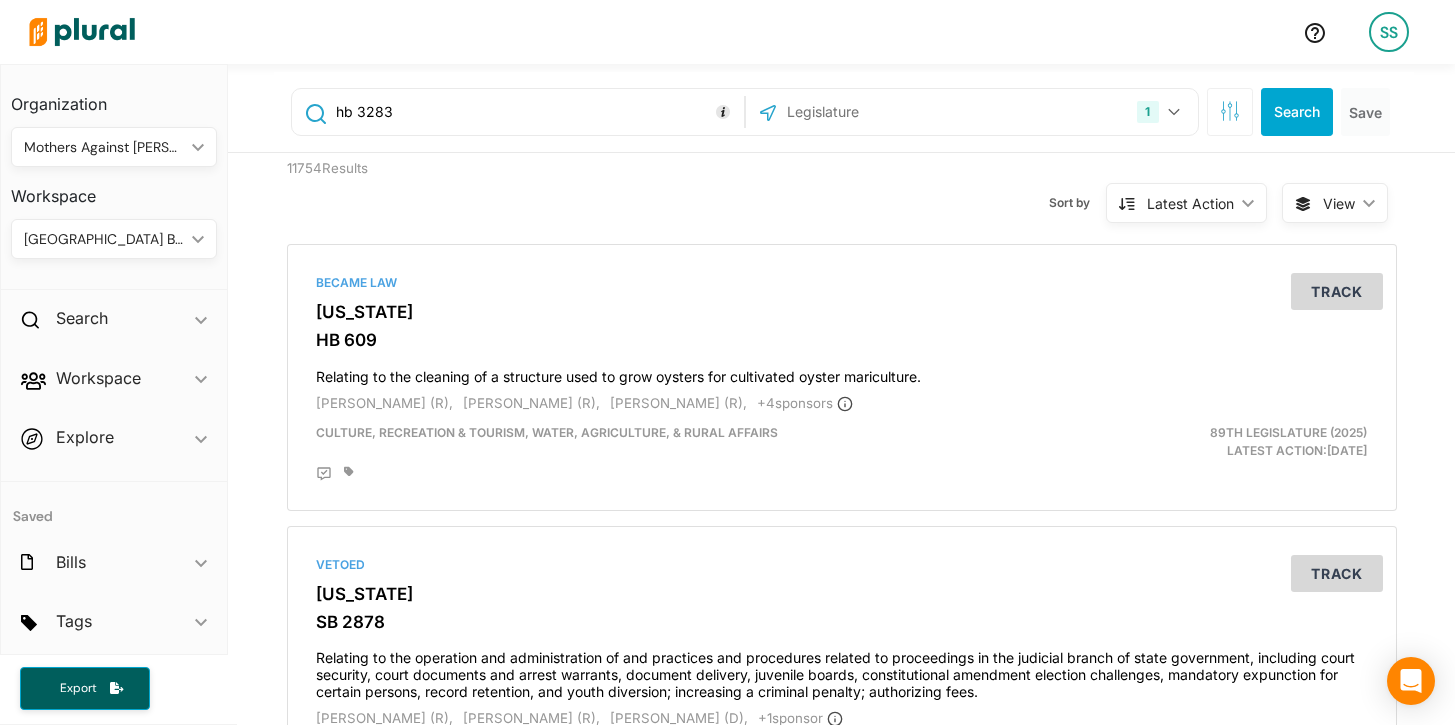 type on "hb 3283" 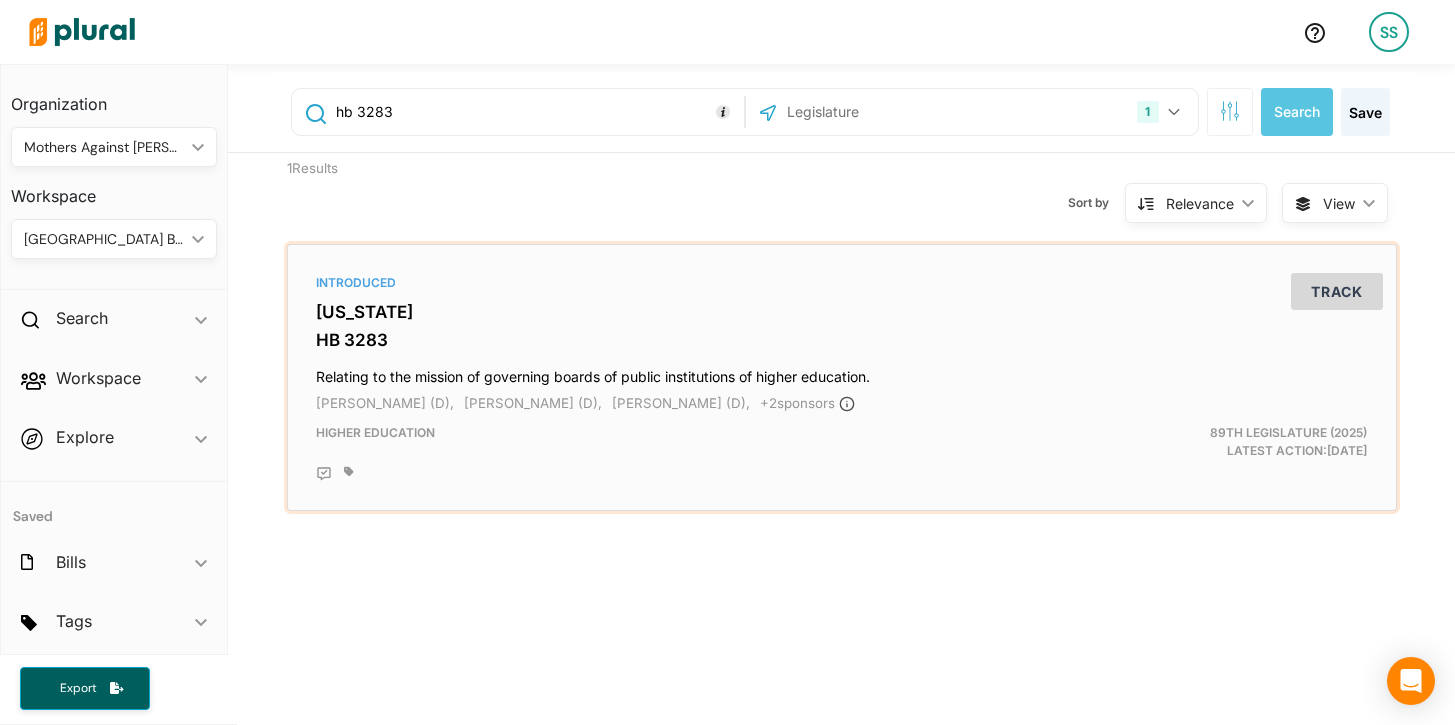 click on "HB 3283" at bounding box center (842, 340) 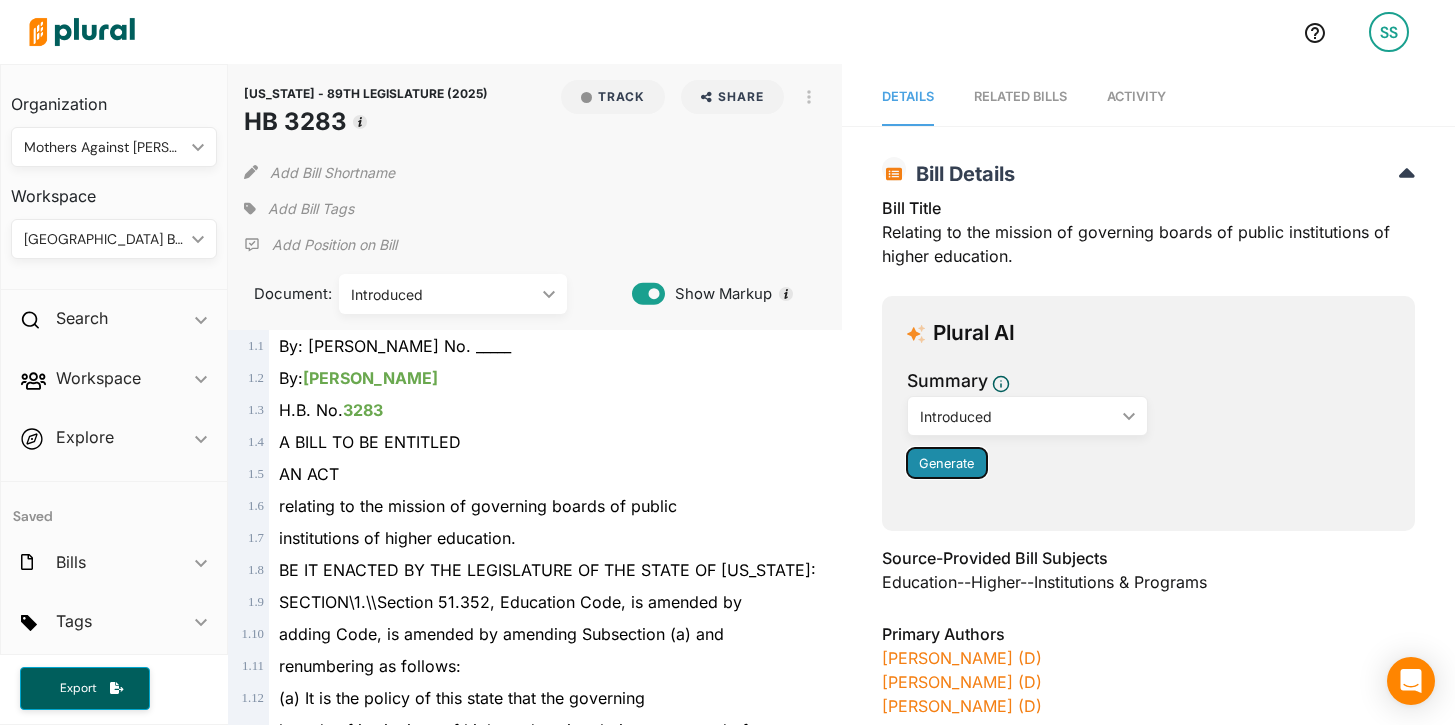 click on "Generate" at bounding box center [946, 463] 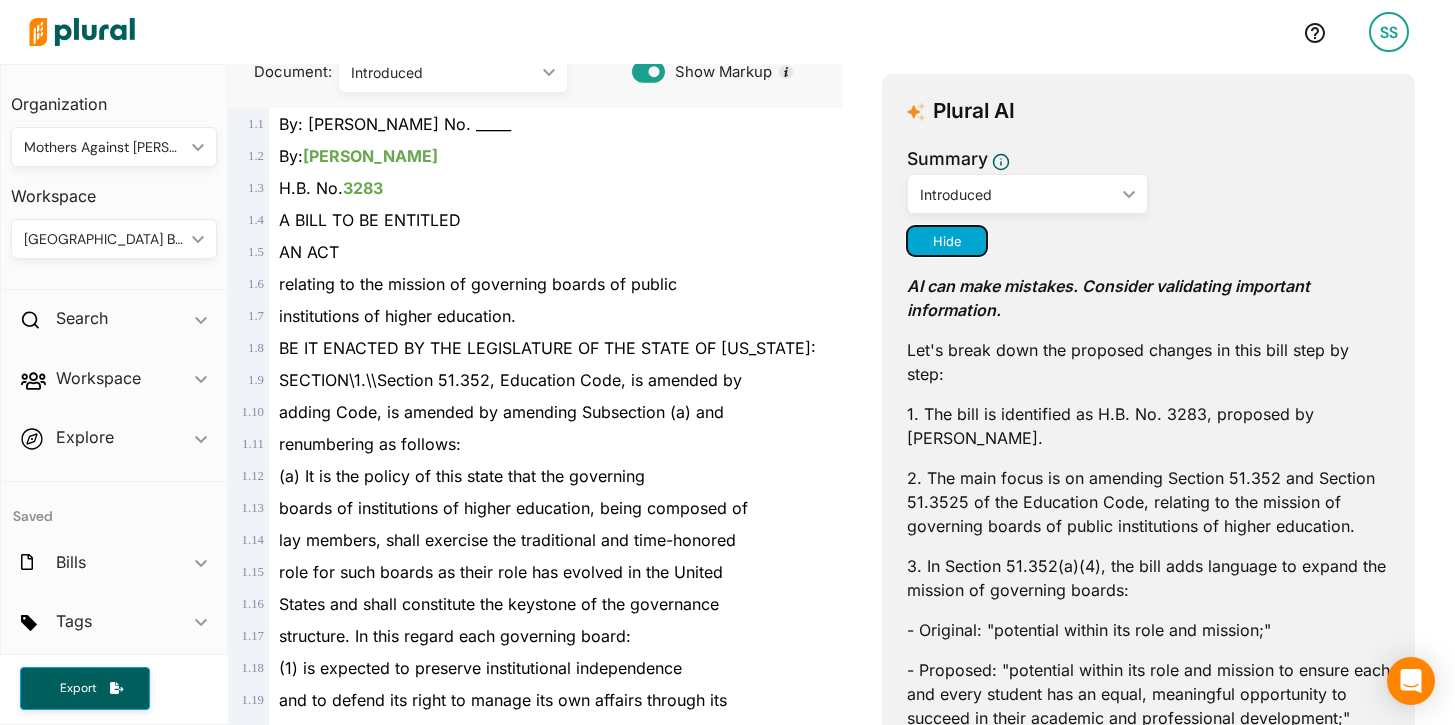 scroll, scrollTop: 0, scrollLeft: 0, axis: both 